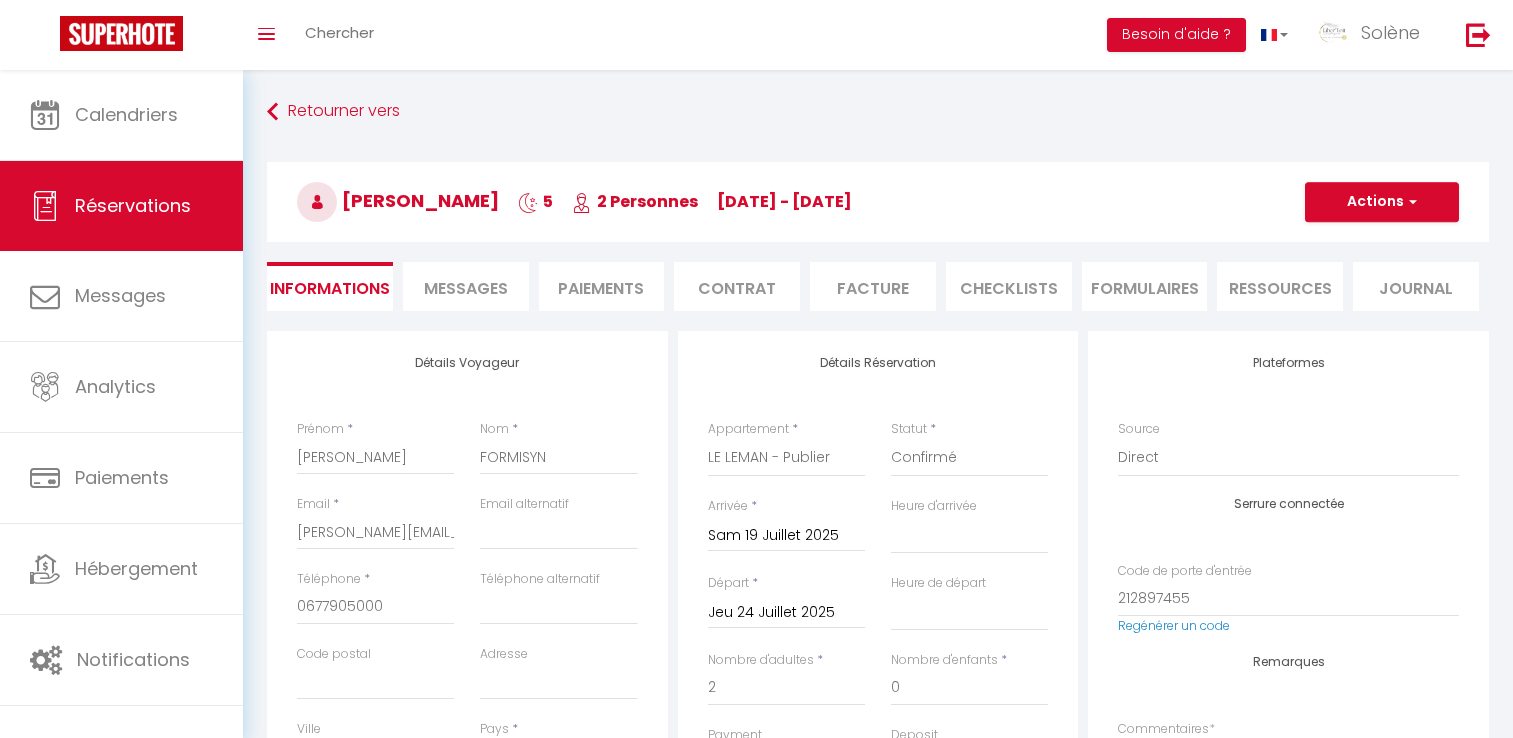 select on "70871" 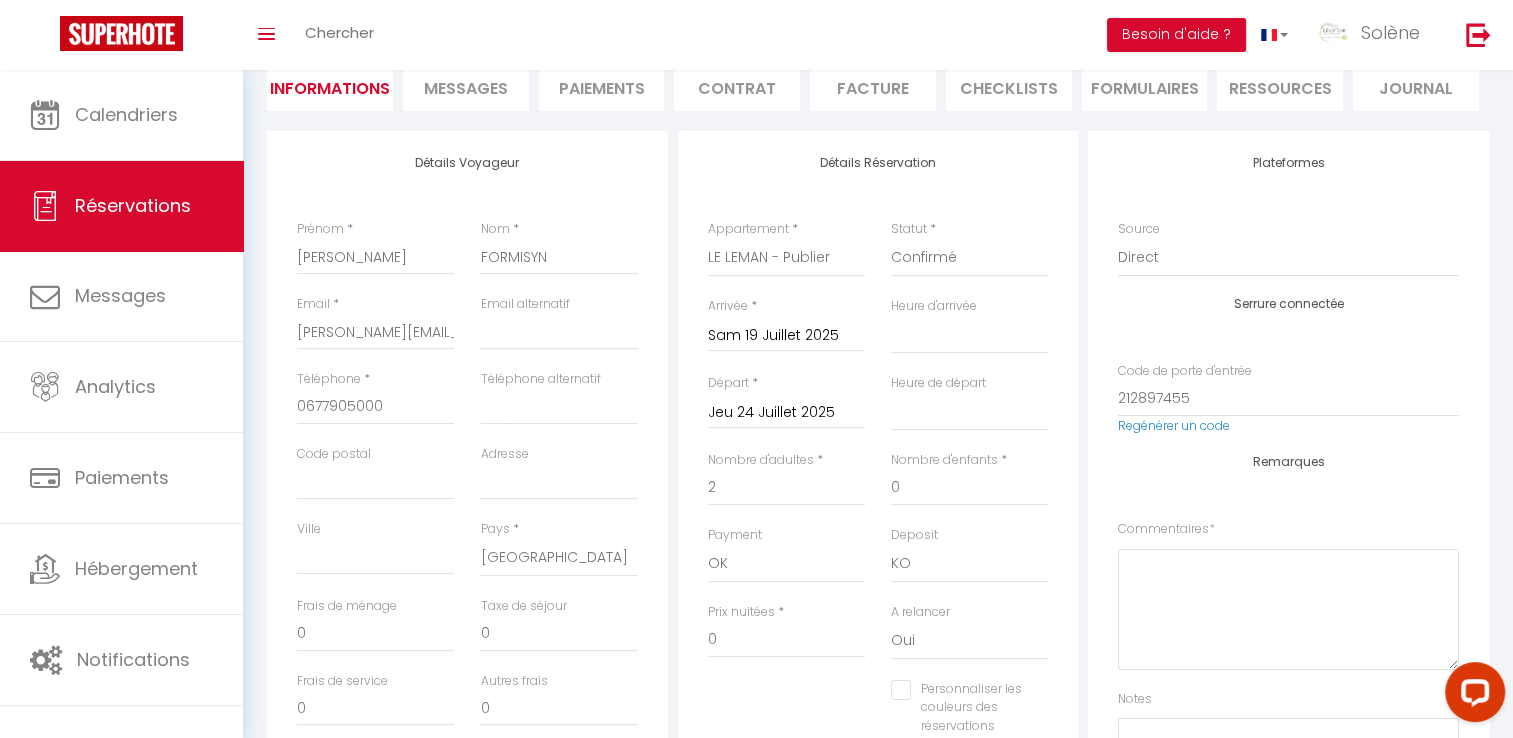 scroll, scrollTop: 0, scrollLeft: 0, axis: both 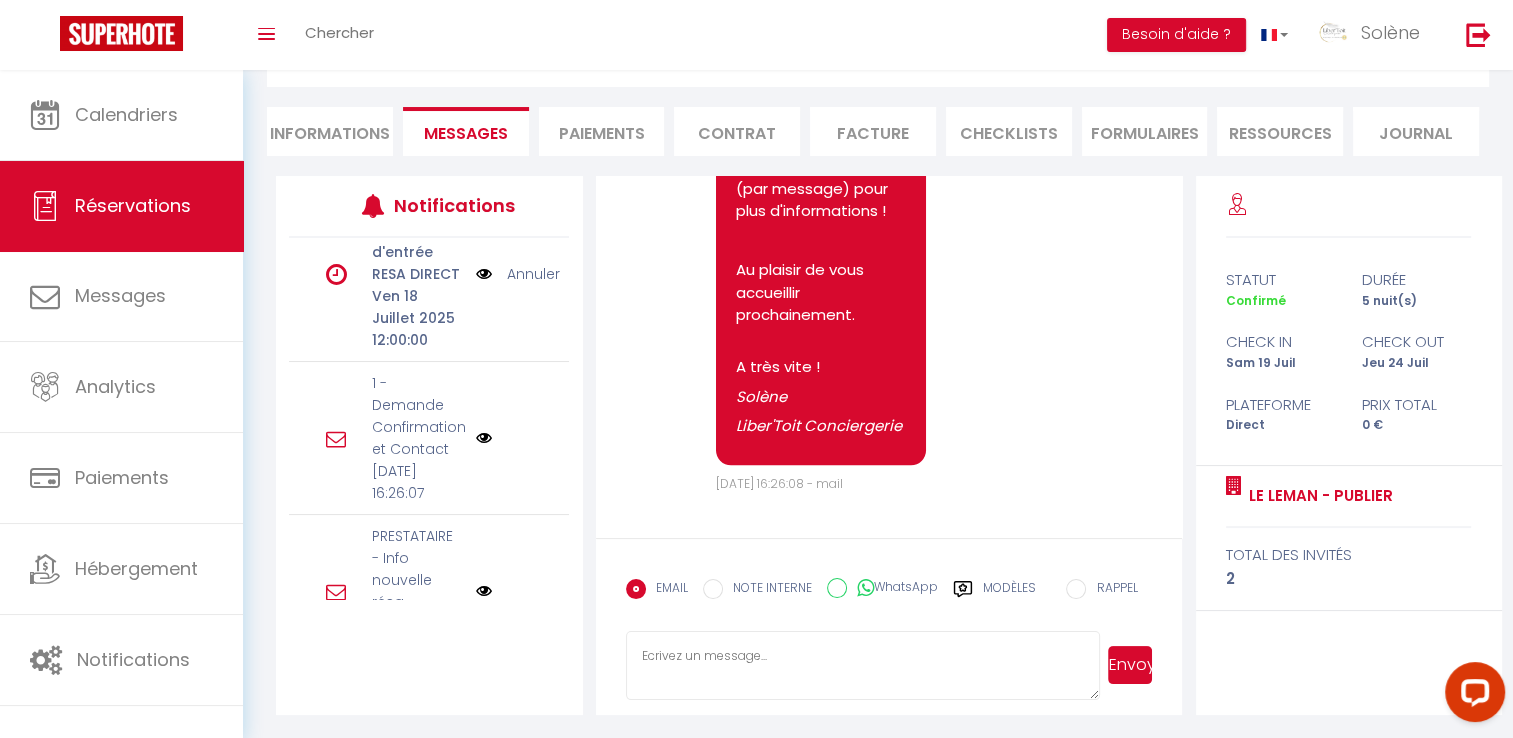 click at bounding box center (484, 274) 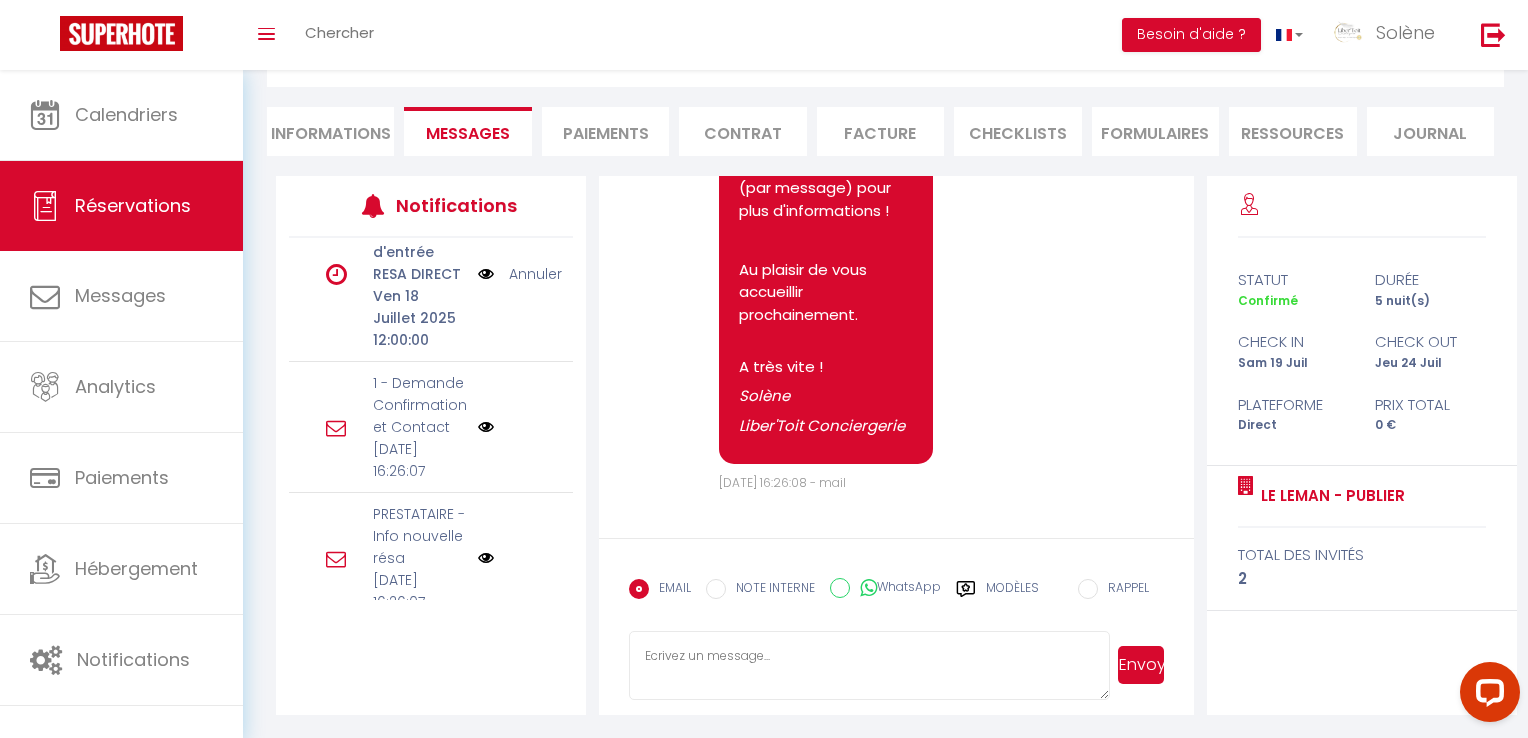 scroll, scrollTop: 1818, scrollLeft: 0, axis: vertical 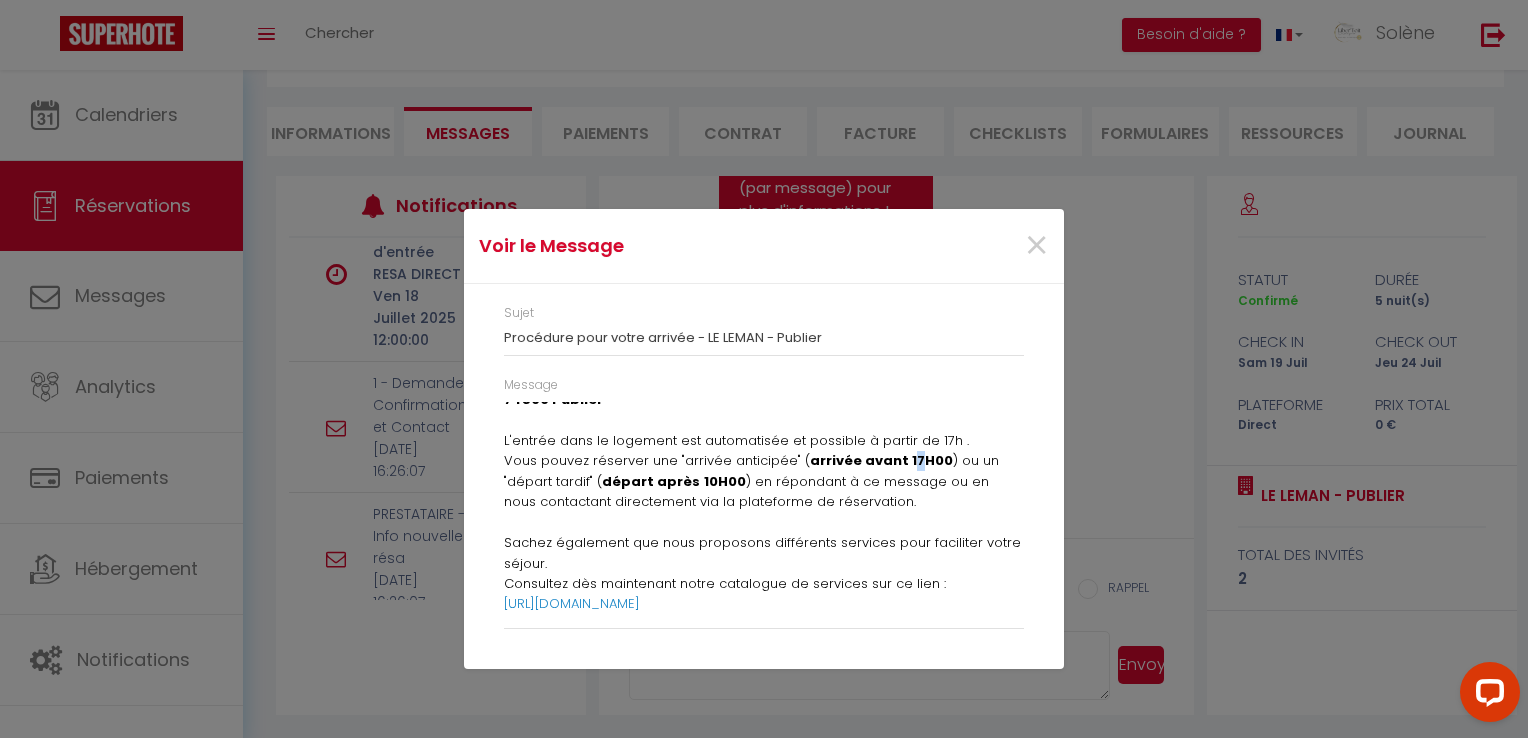 click on "arrivée avant 17H00" at bounding box center (881, 460) 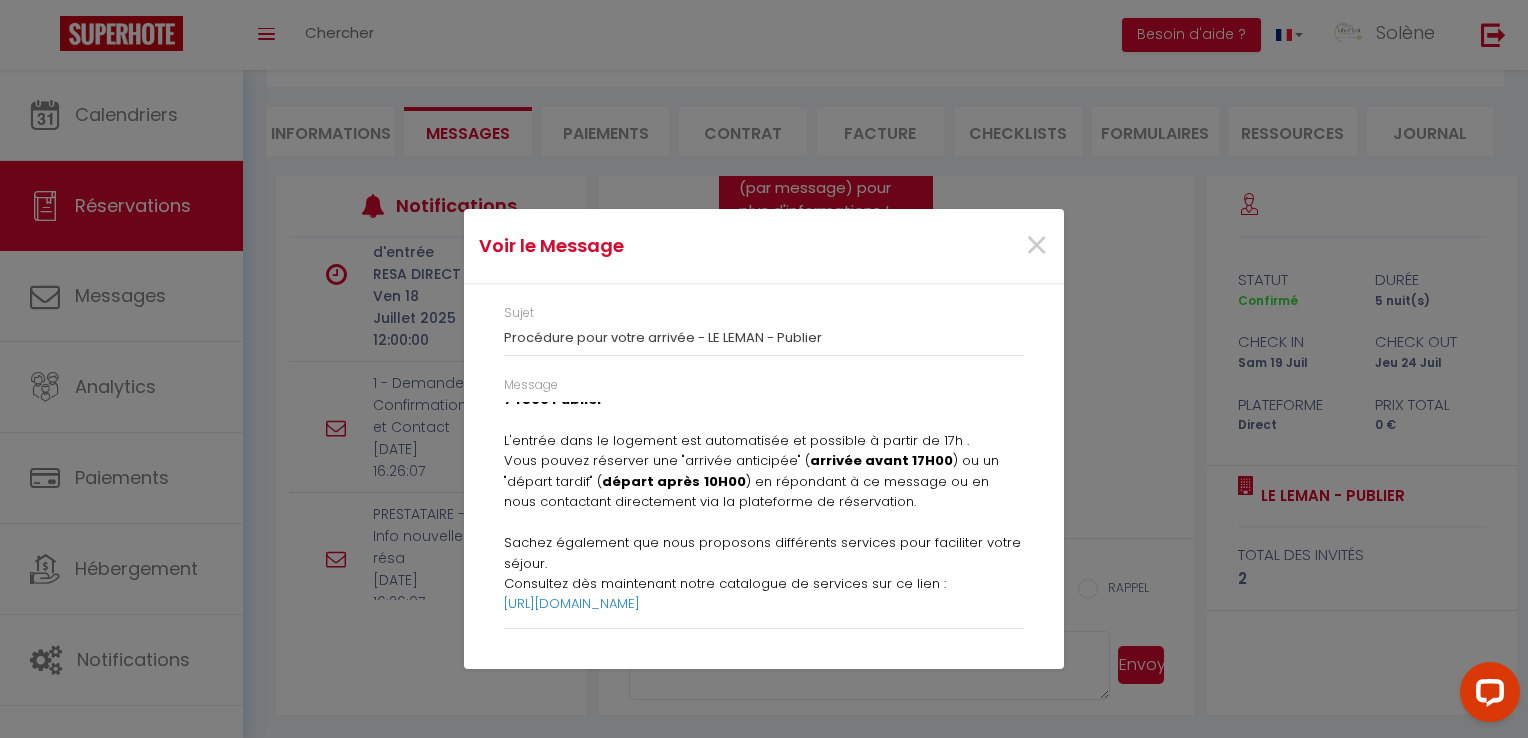 click on "Vous pouvez réserver une "arrivée anticipée" ( arrivée avant 17H00 ) ou un "départ tardif" ( départ après   10H00 ) en répondant à ce message ou en nous contactant directement via la plateforme de réservation." at bounding box center (764, 481) 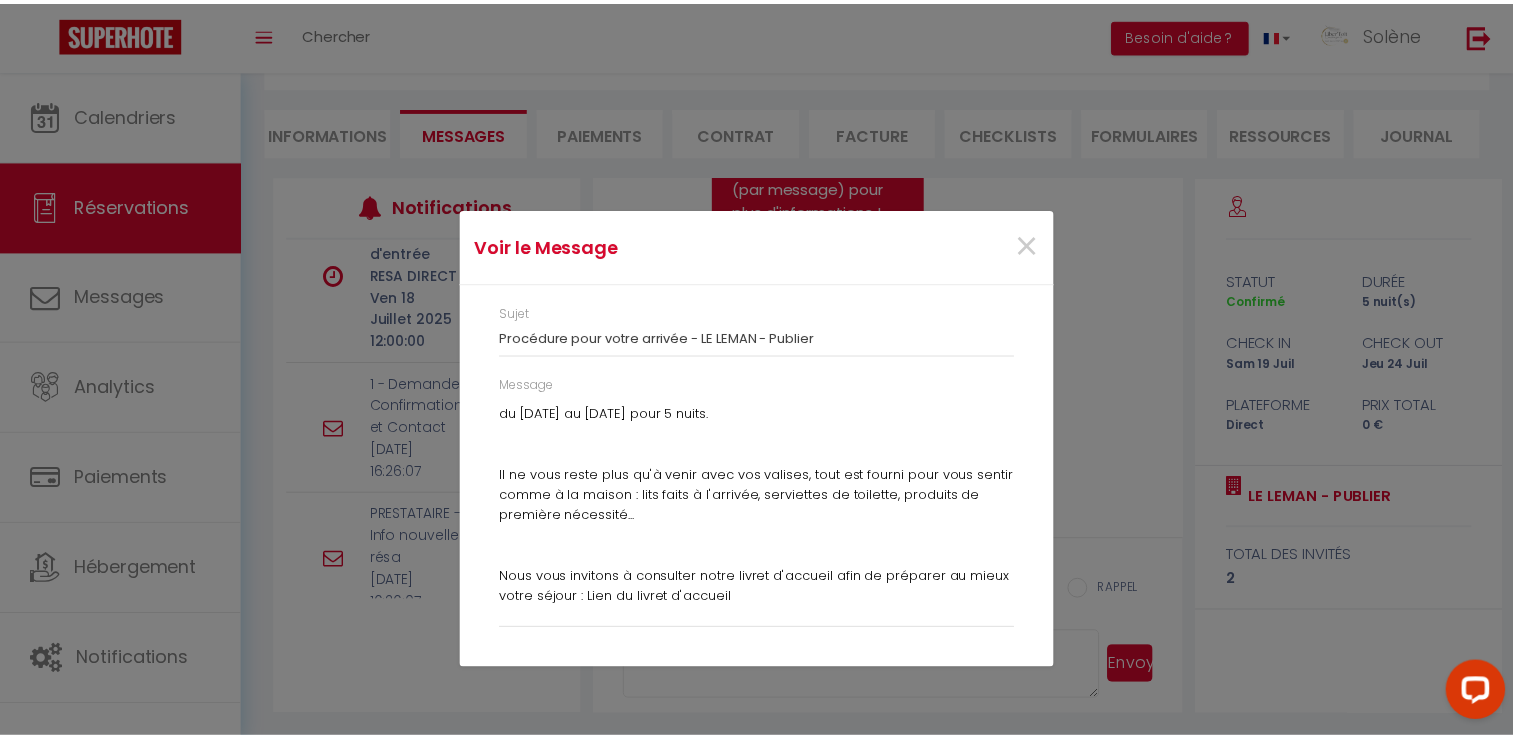 scroll, scrollTop: 200, scrollLeft: 0, axis: vertical 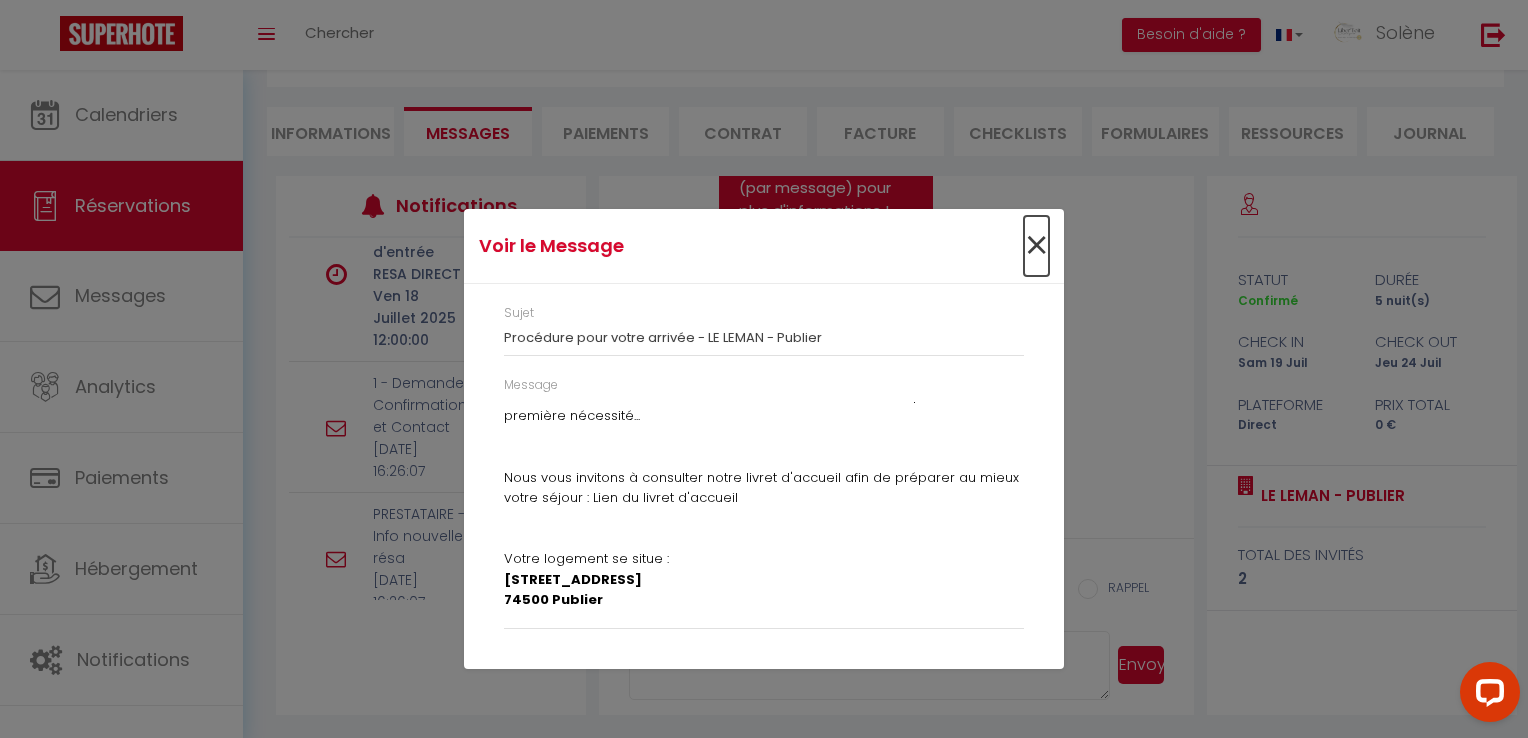 click on "×" at bounding box center (1036, 246) 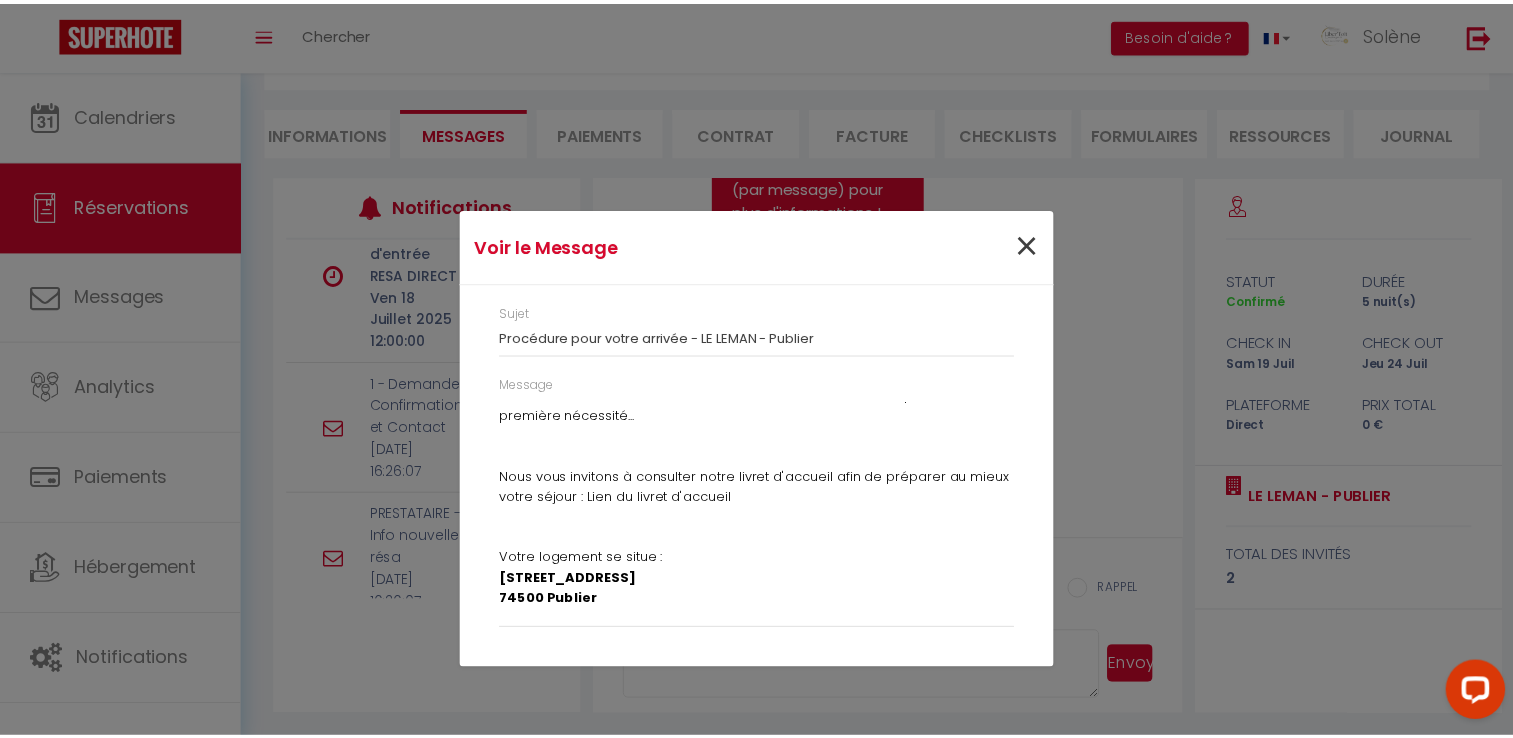 scroll, scrollTop: 1840, scrollLeft: 0, axis: vertical 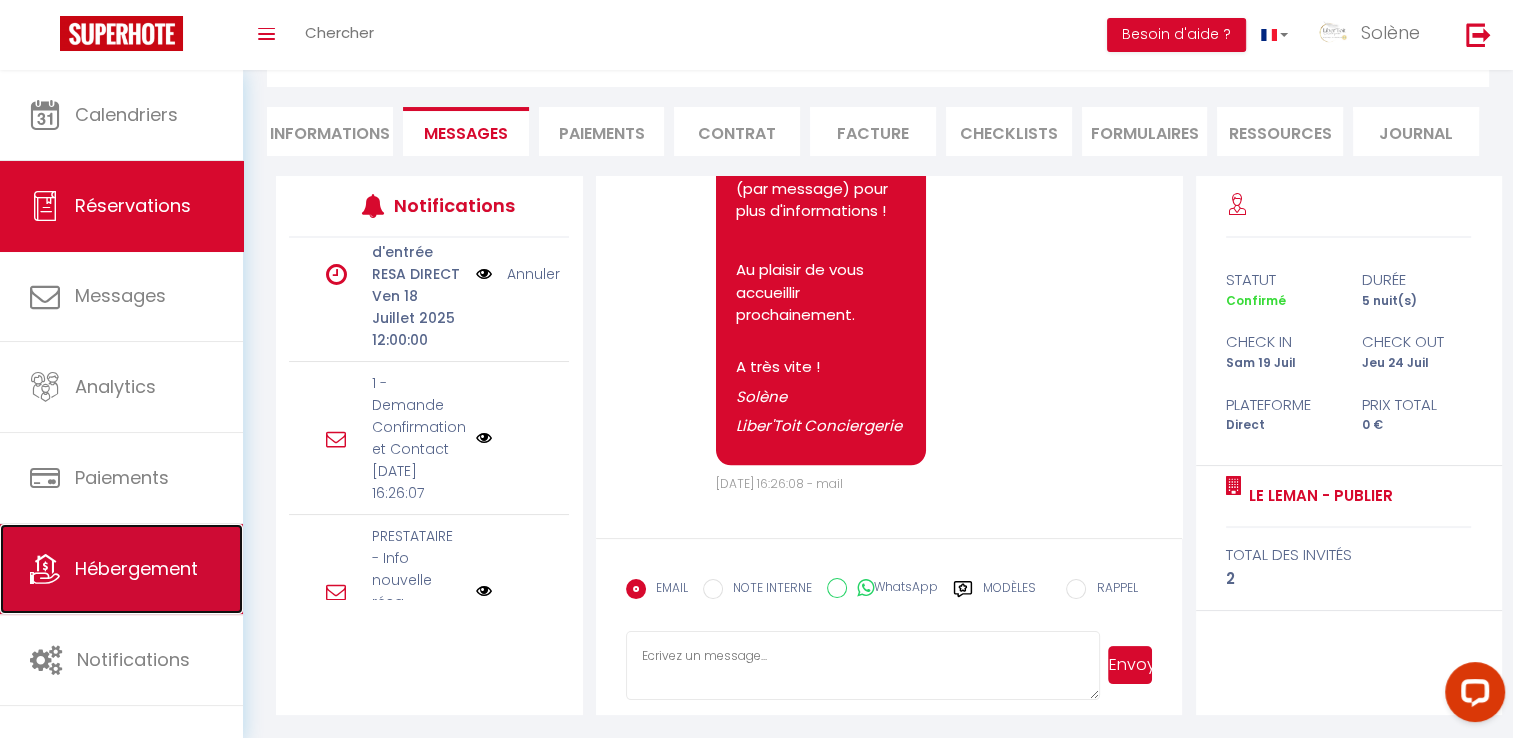 click on "Hébergement" at bounding box center (136, 568) 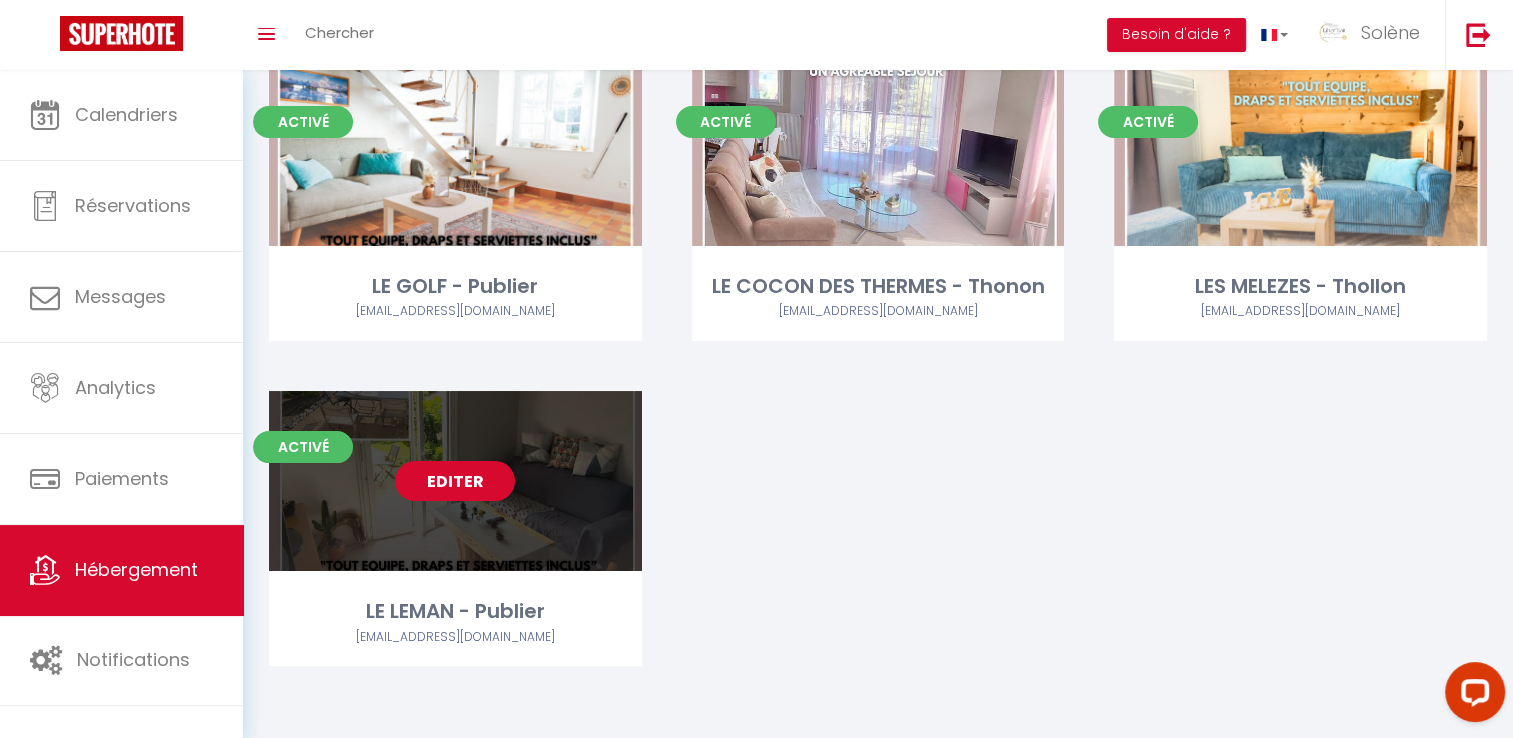 scroll, scrollTop: 154, scrollLeft: 0, axis: vertical 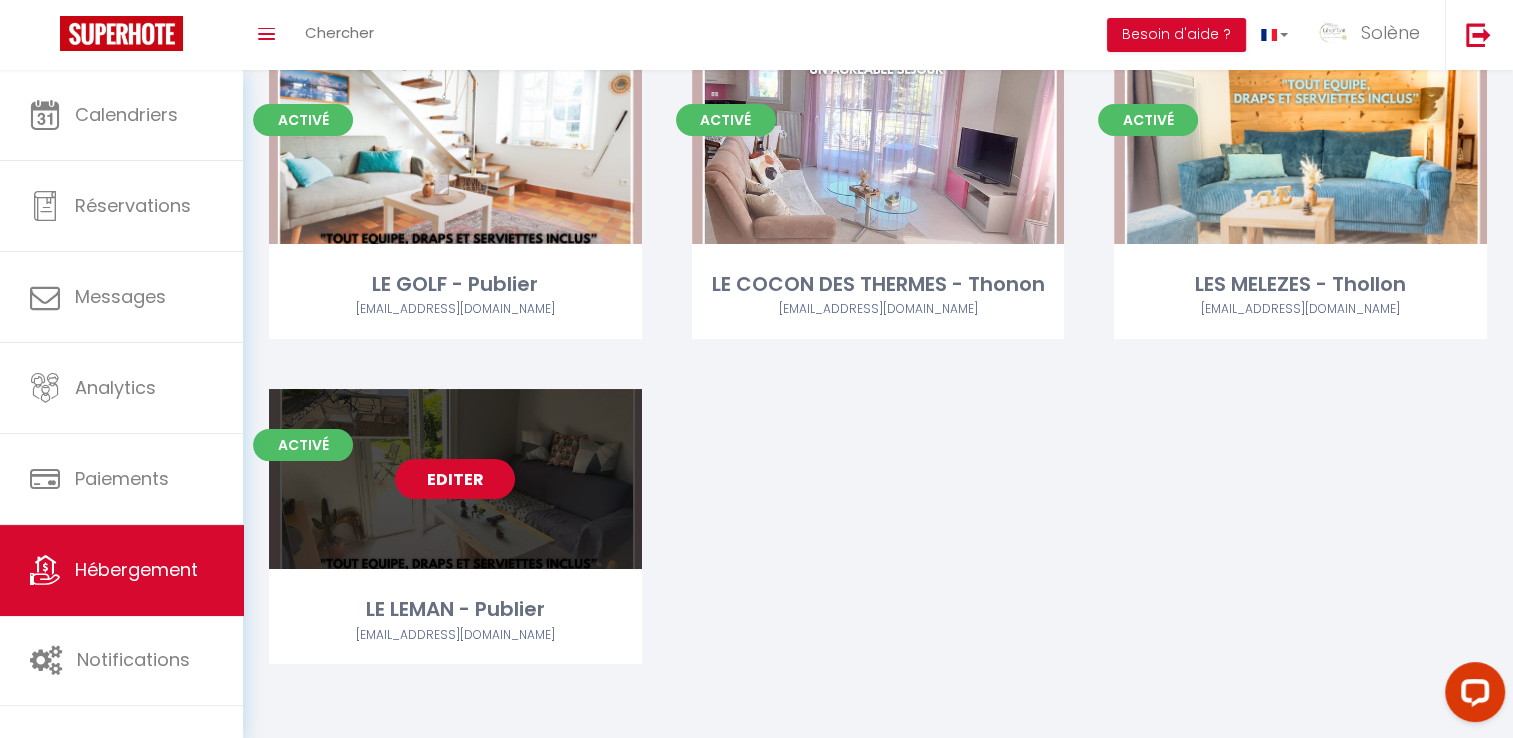 click on "Editer" at bounding box center [455, 479] 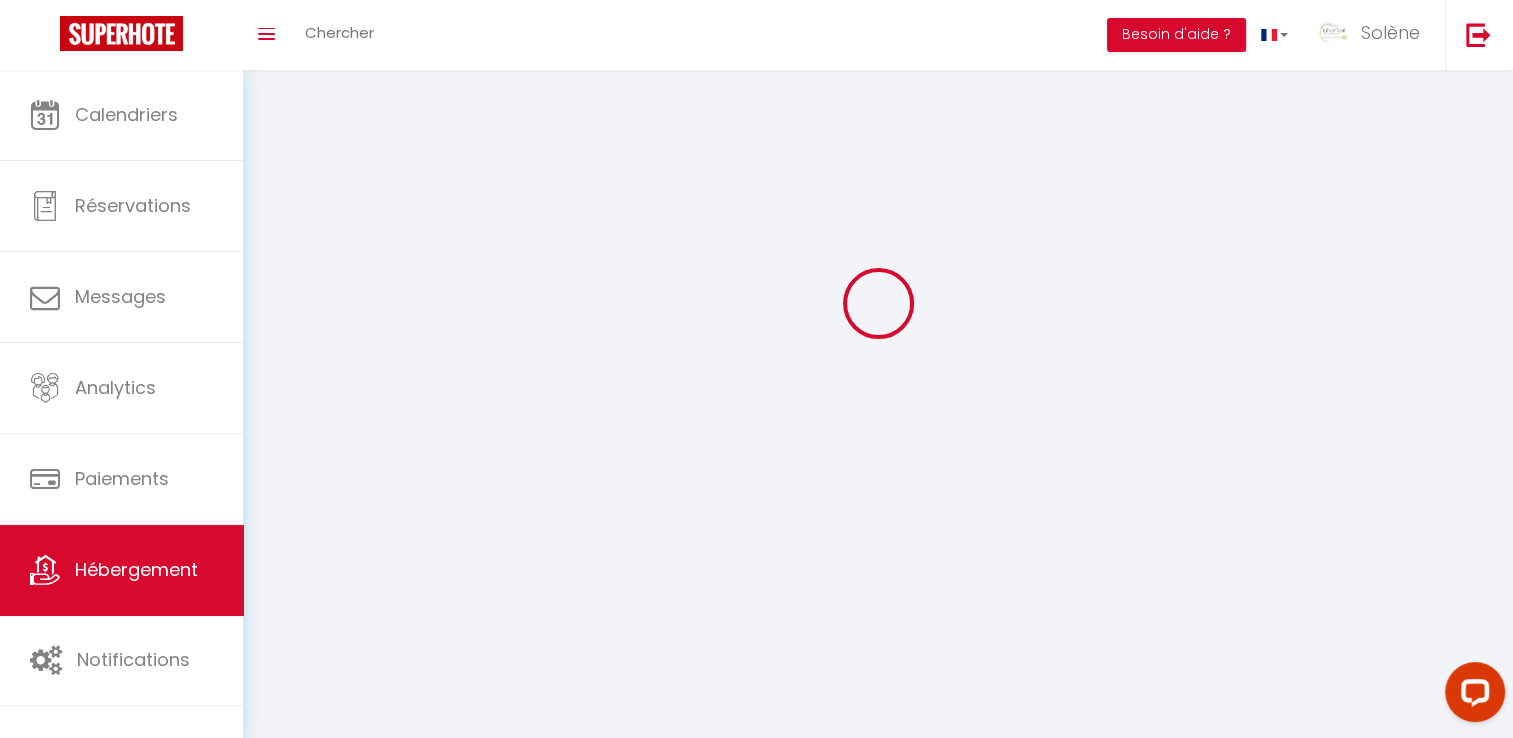 scroll, scrollTop: 0, scrollLeft: 0, axis: both 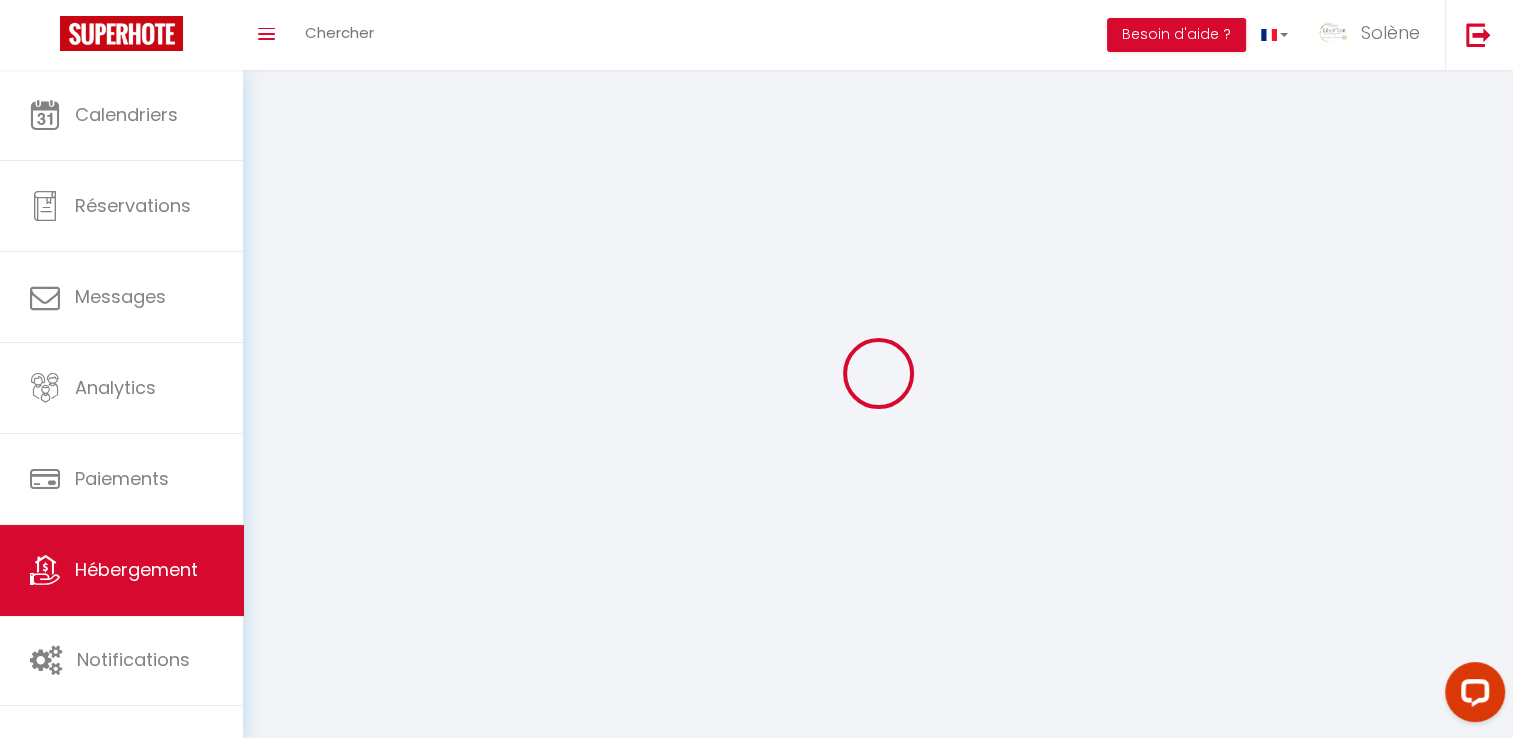 select 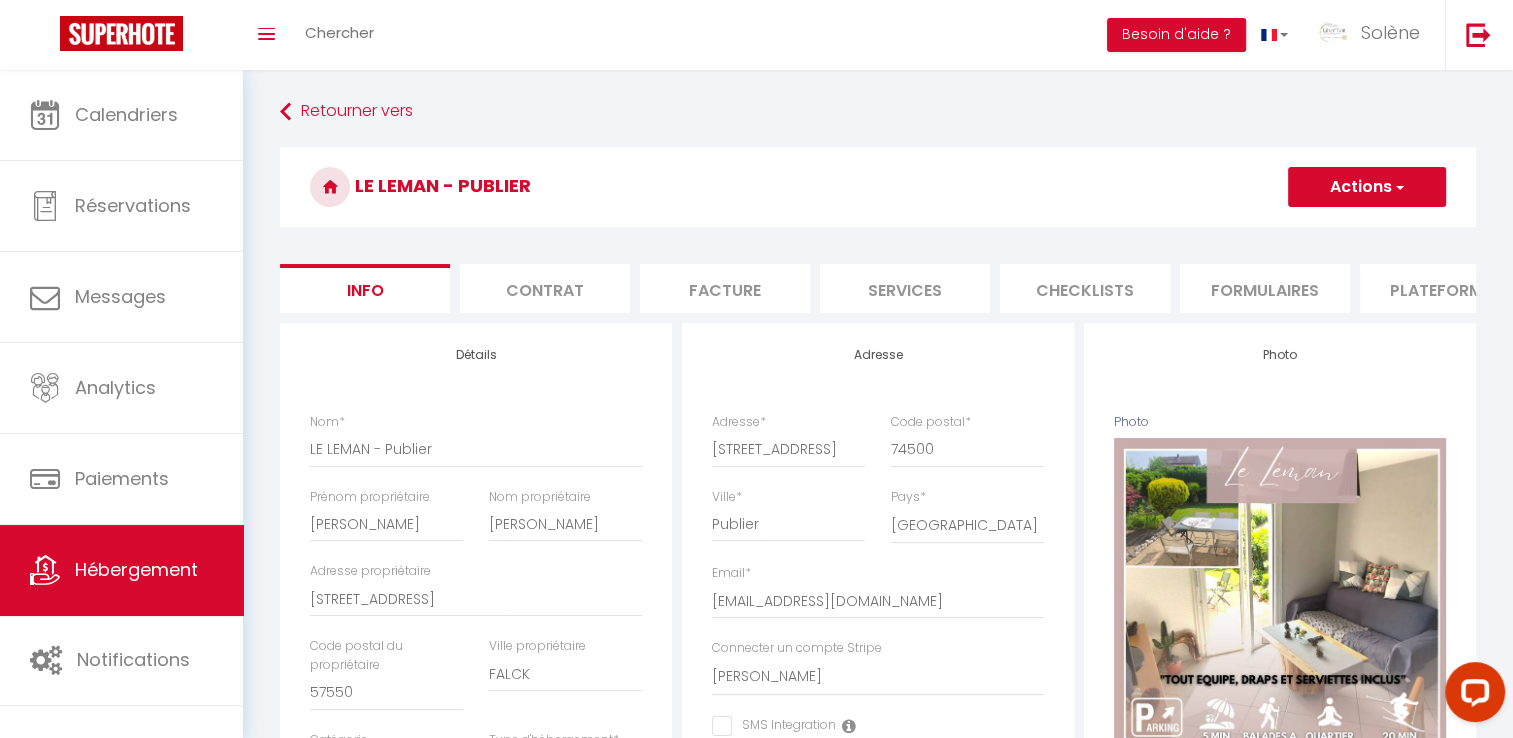 select 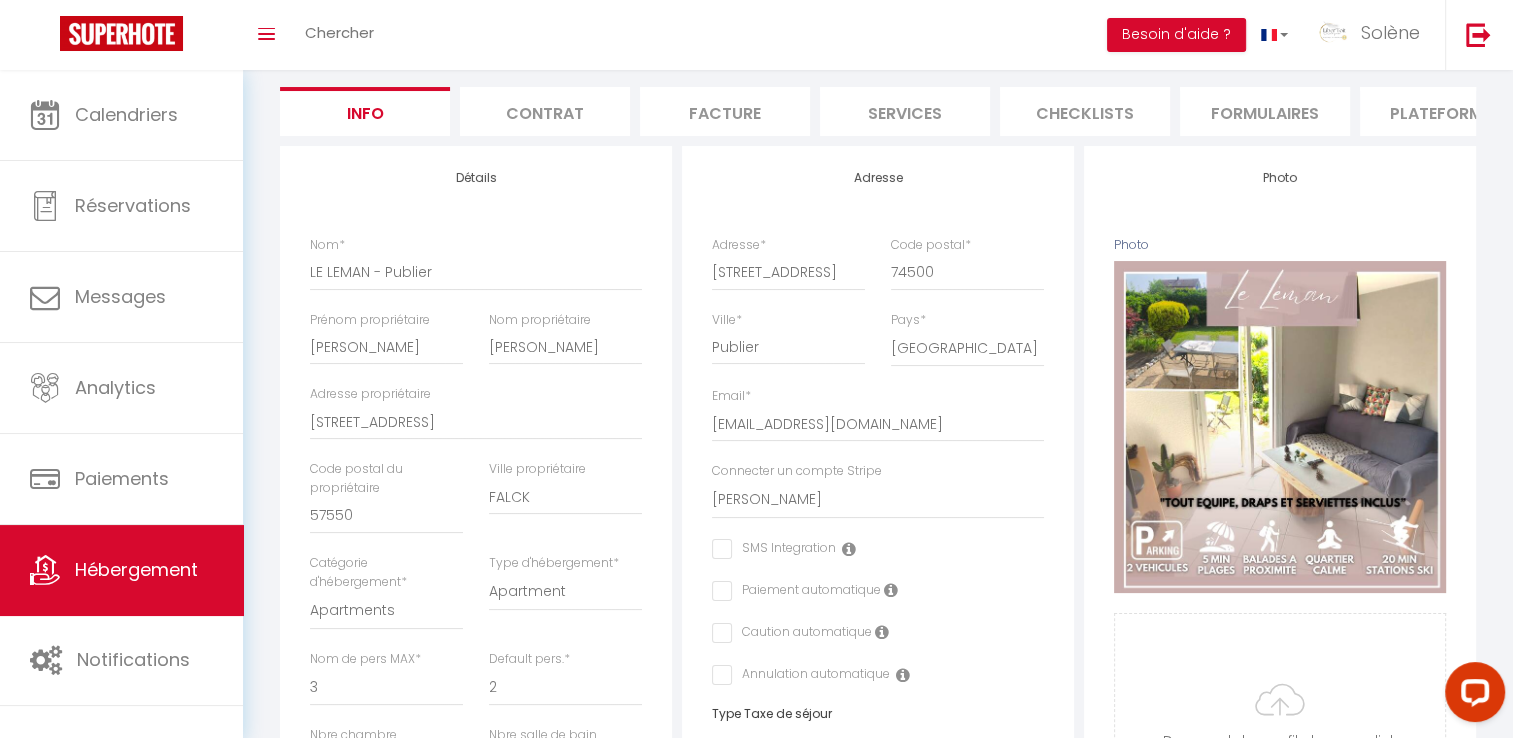 scroll, scrollTop: 200, scrollLeft: 0, axis: vertical 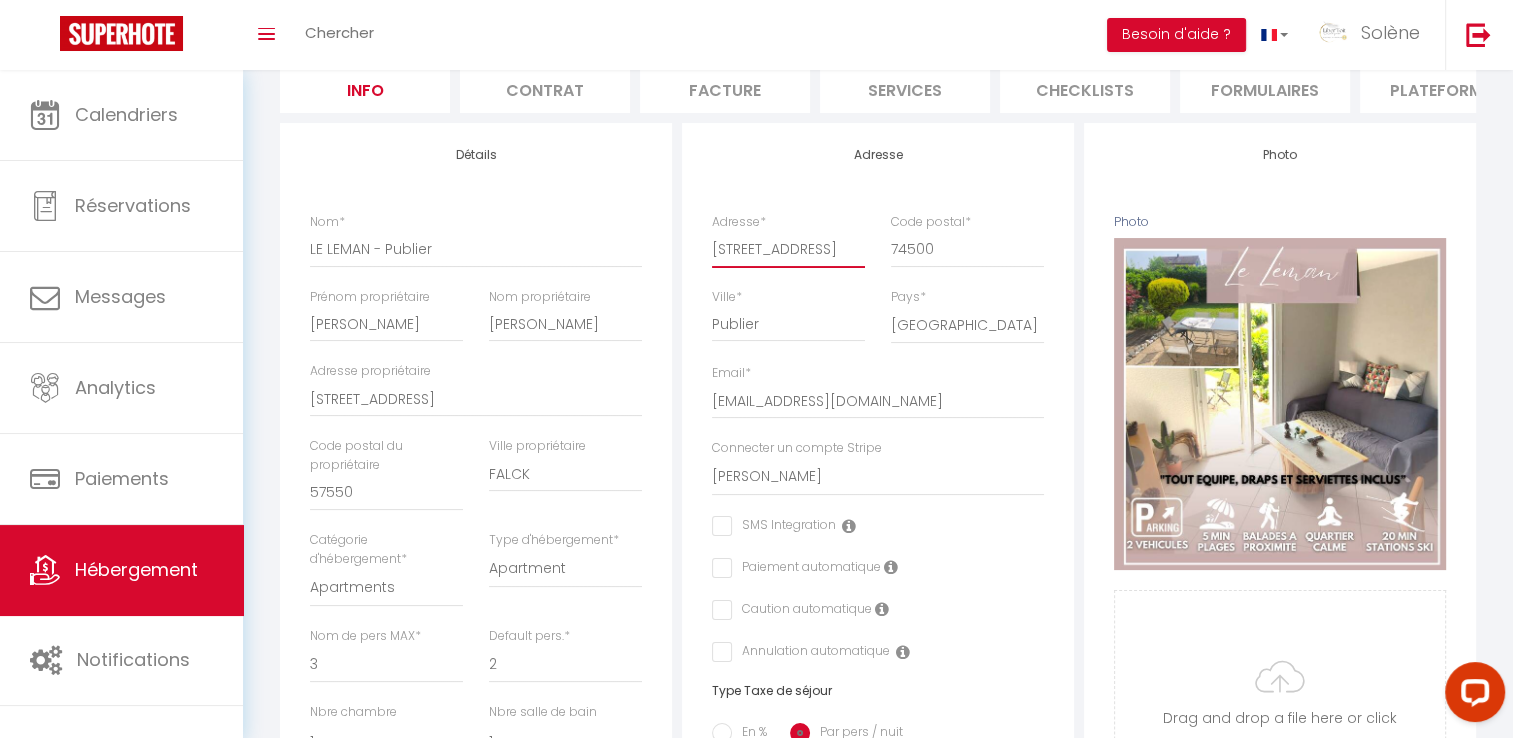 click on "[STREET_ADDRESS]" at bounding box center [788, 249] 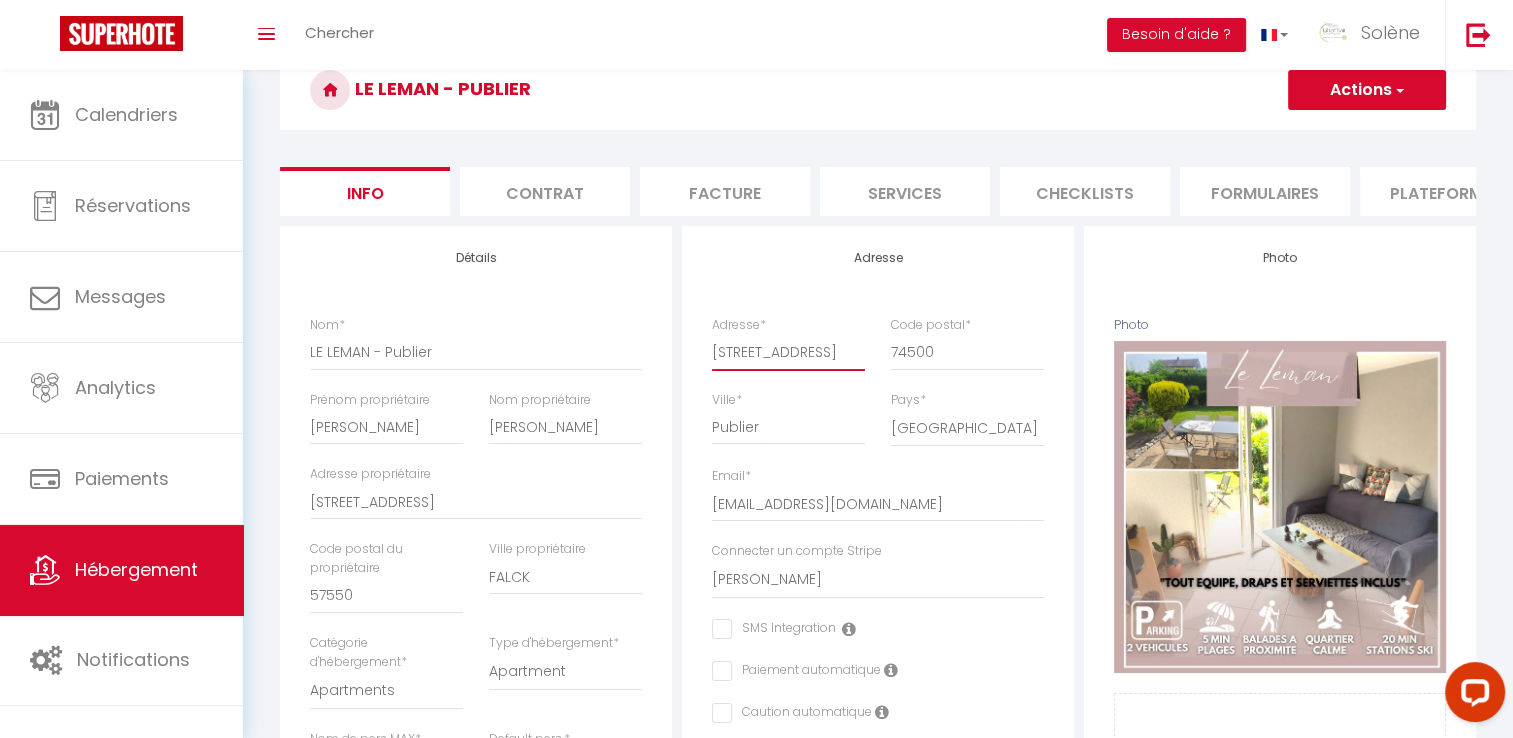 scroll, scrollTop: 0, scrollLeft: 0, axis: both 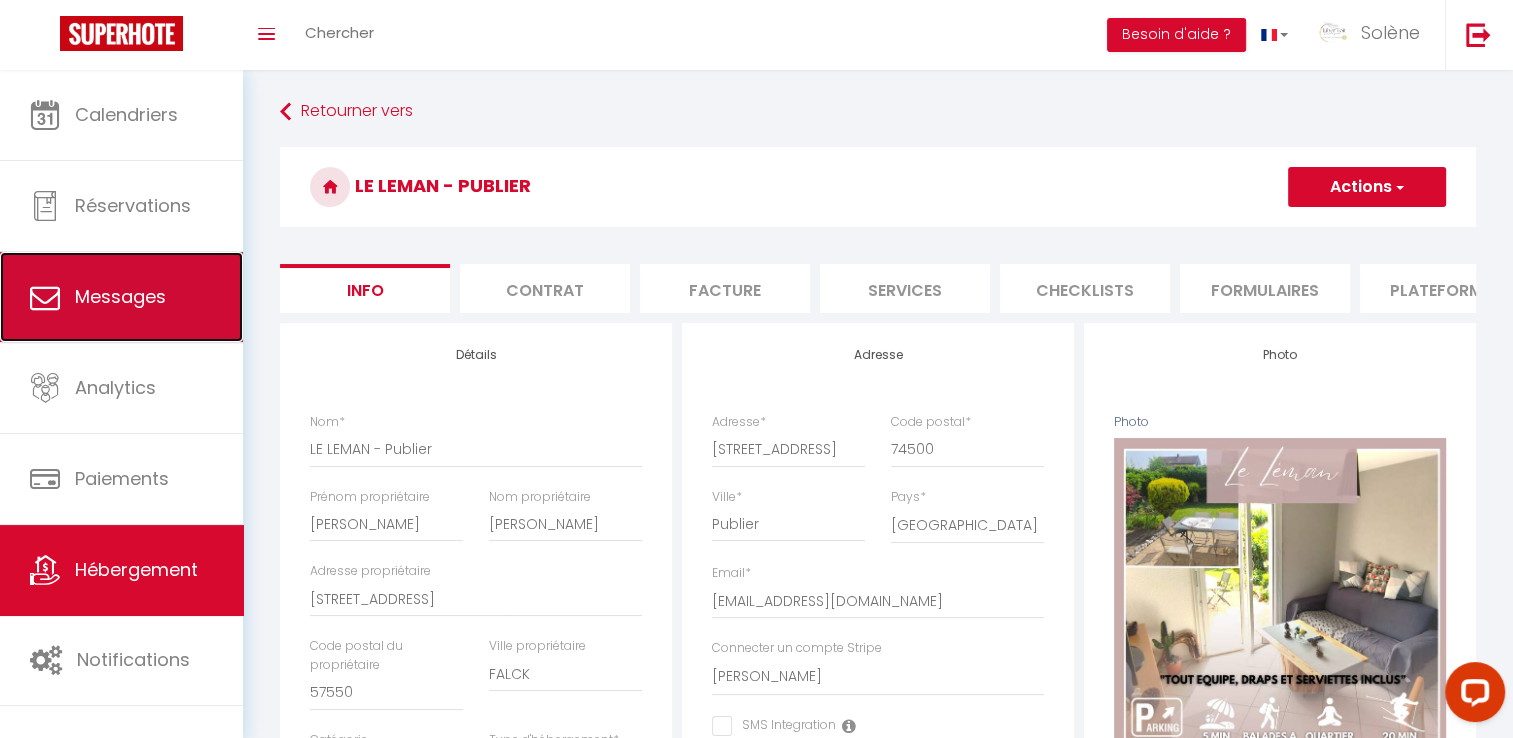 click on "Messages" at bounding box center [120, 296] 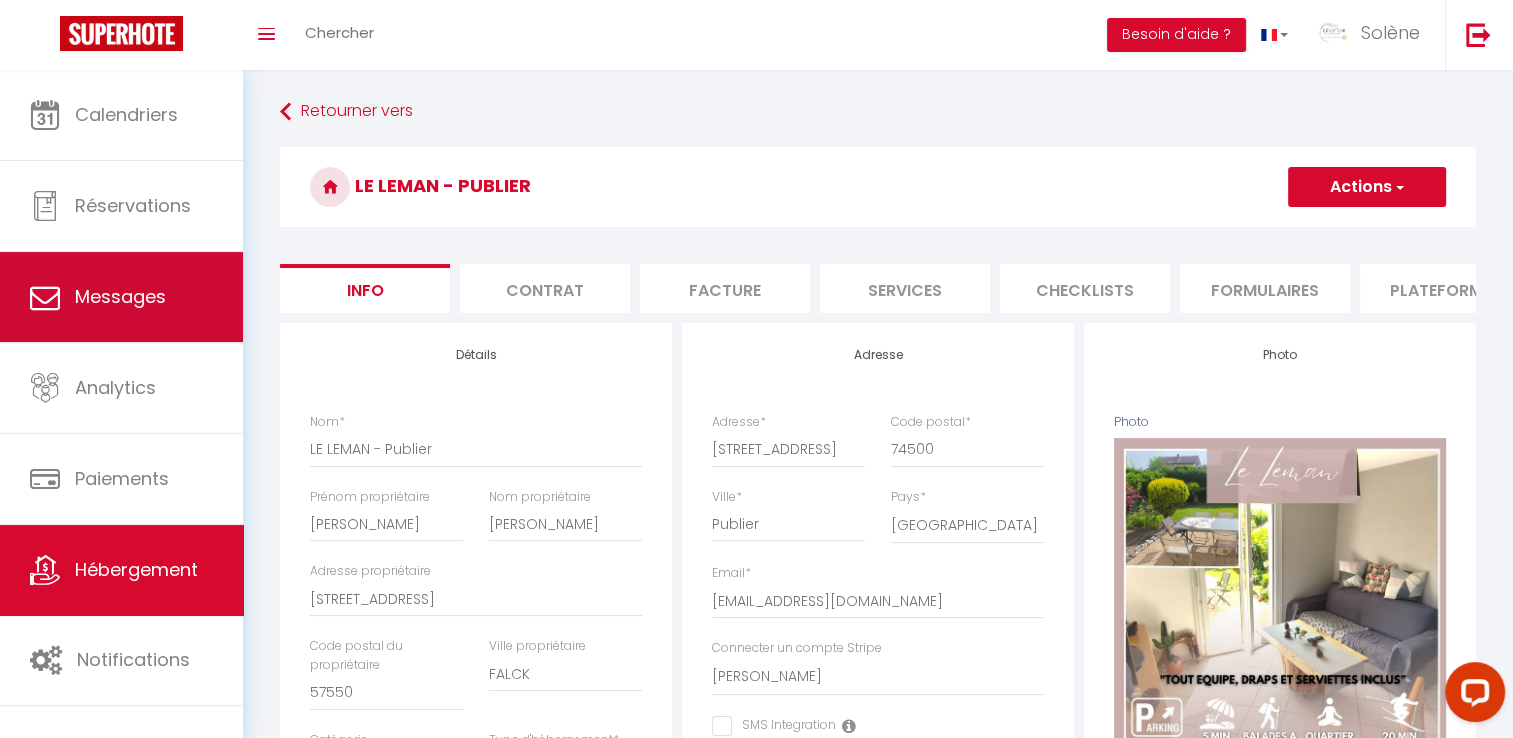 select on "message" 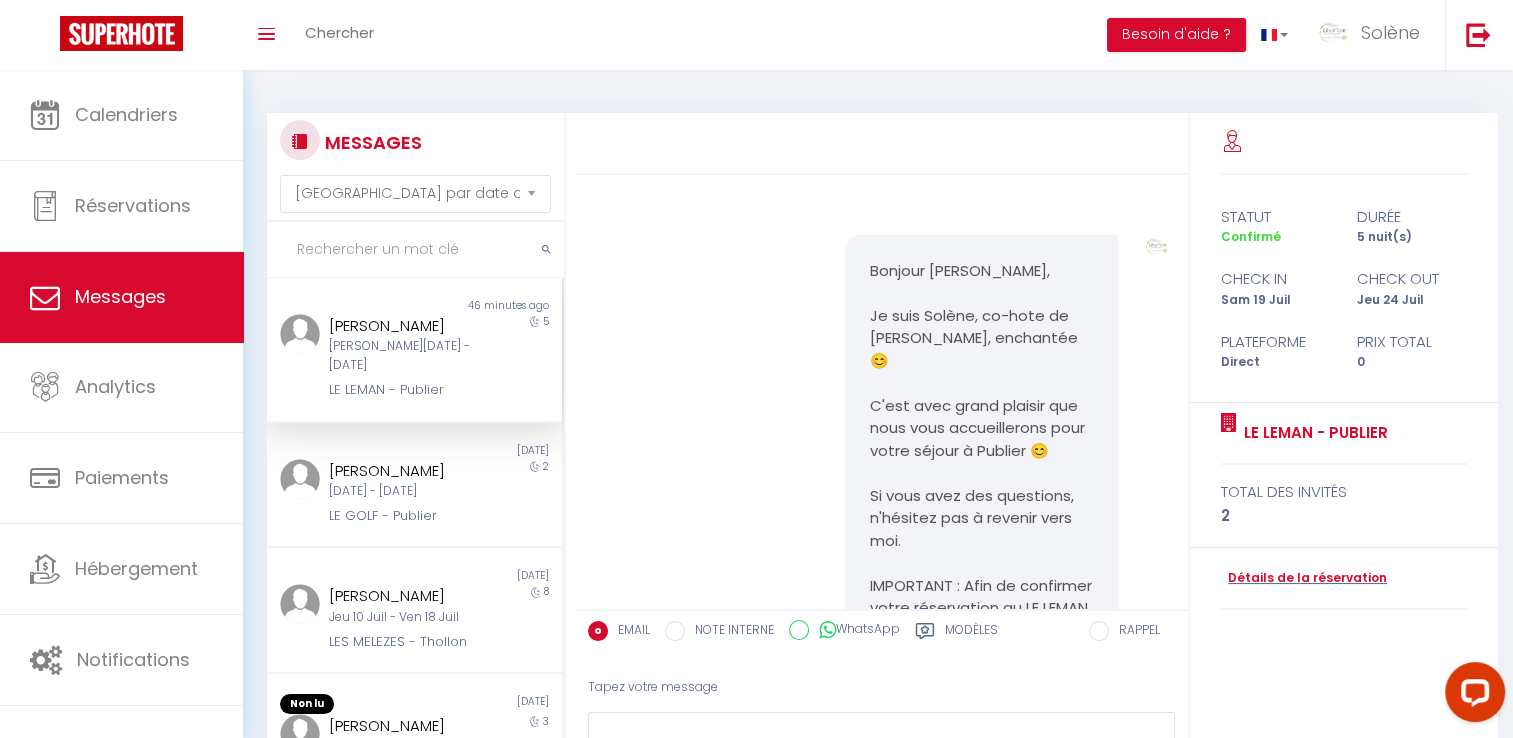 scroll, scrollTop: 1194, scrollLeft: 0, axis: vertical 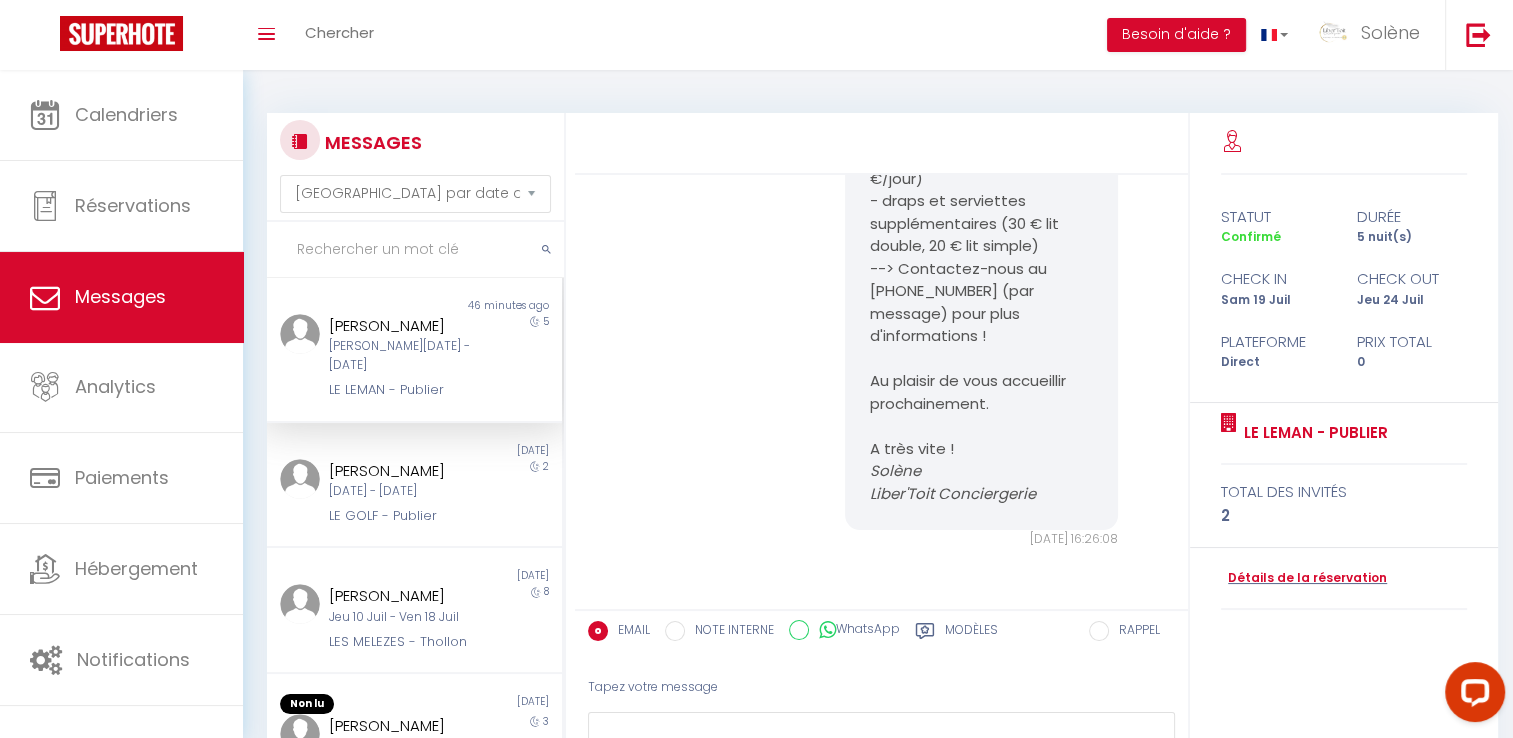 click on "[PERSON_NAME]" at bounding box center [402, 326] 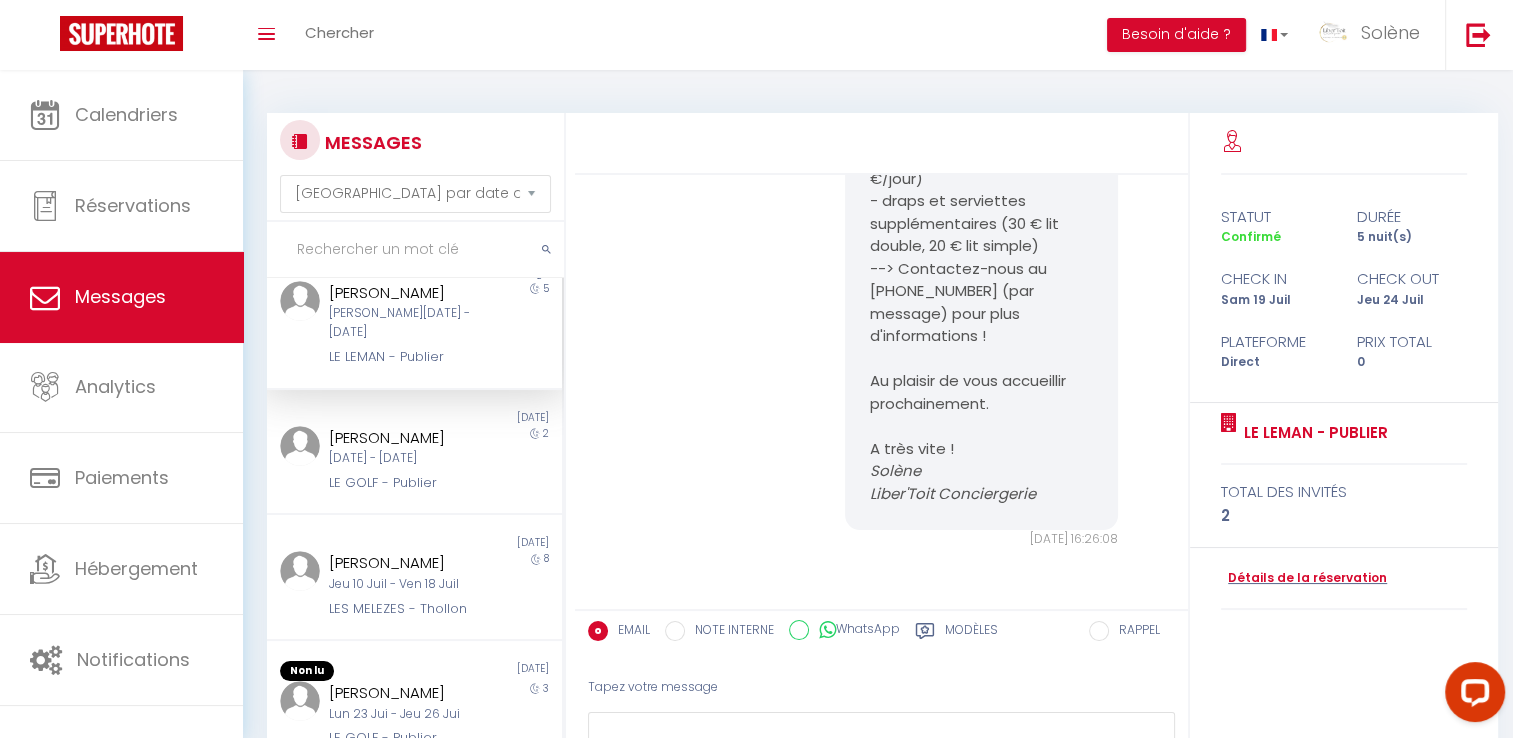 scroll, scrollTop: 0, scrollLeft: 0, axis: both 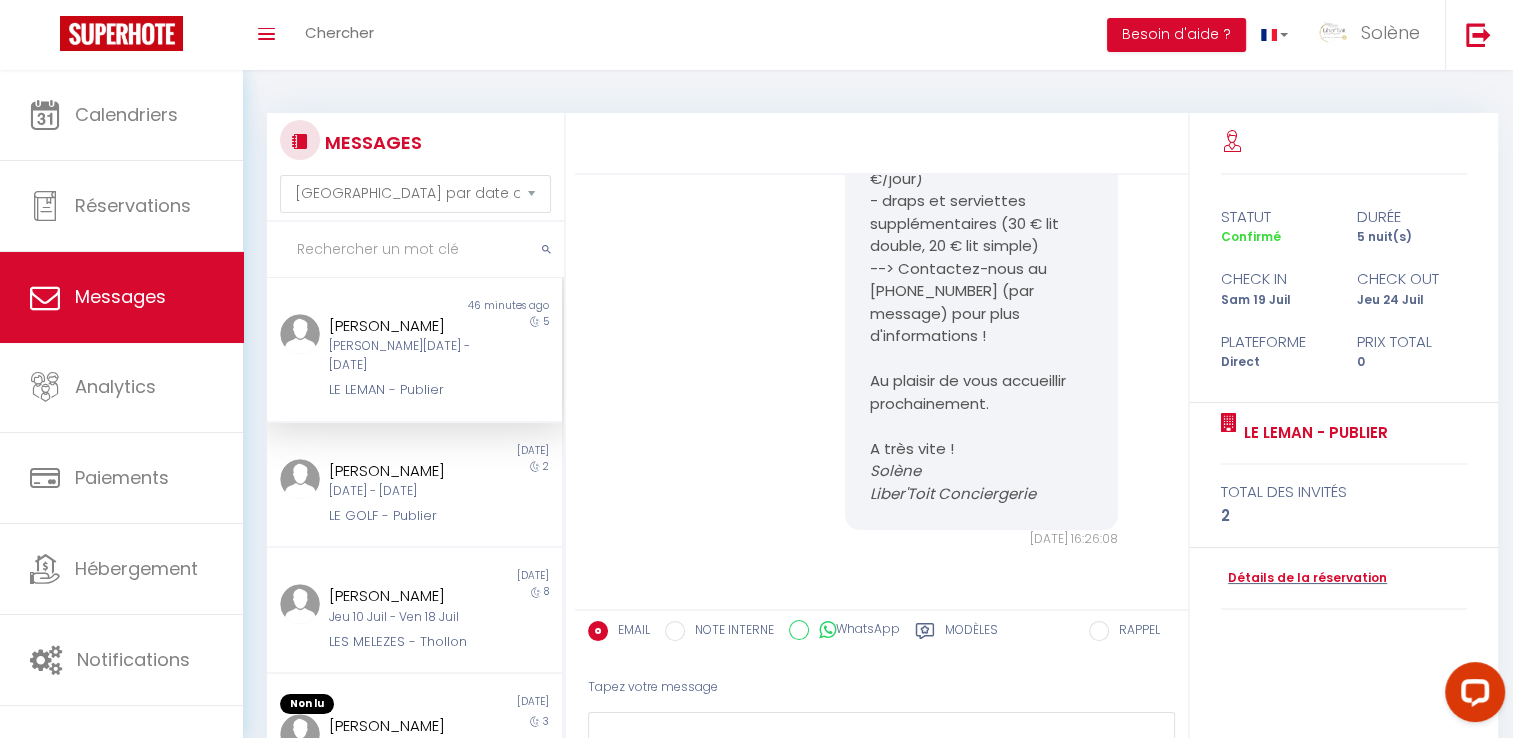 click on "5" at bounding box center (525, 357) 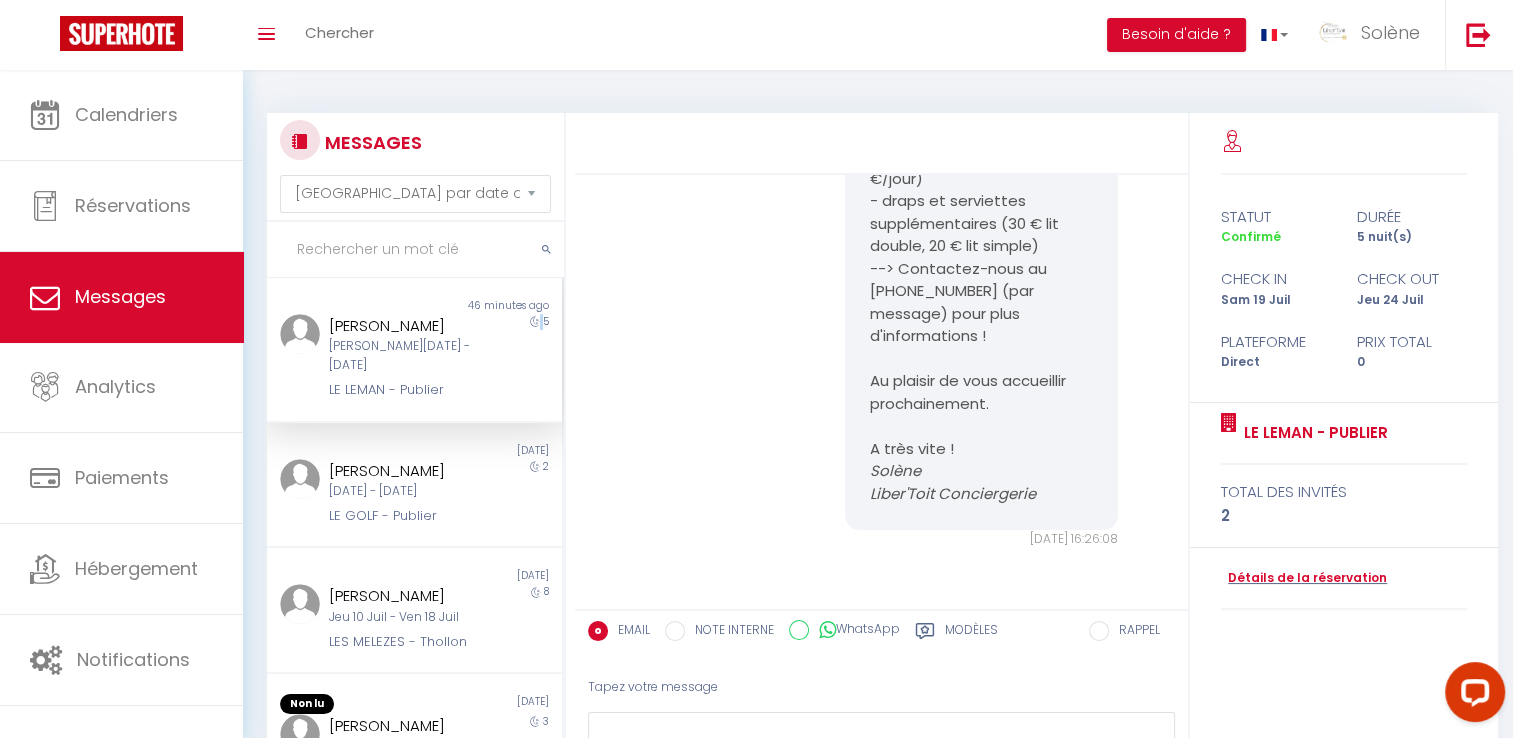 click on "5" at bounding box center (525, 357) 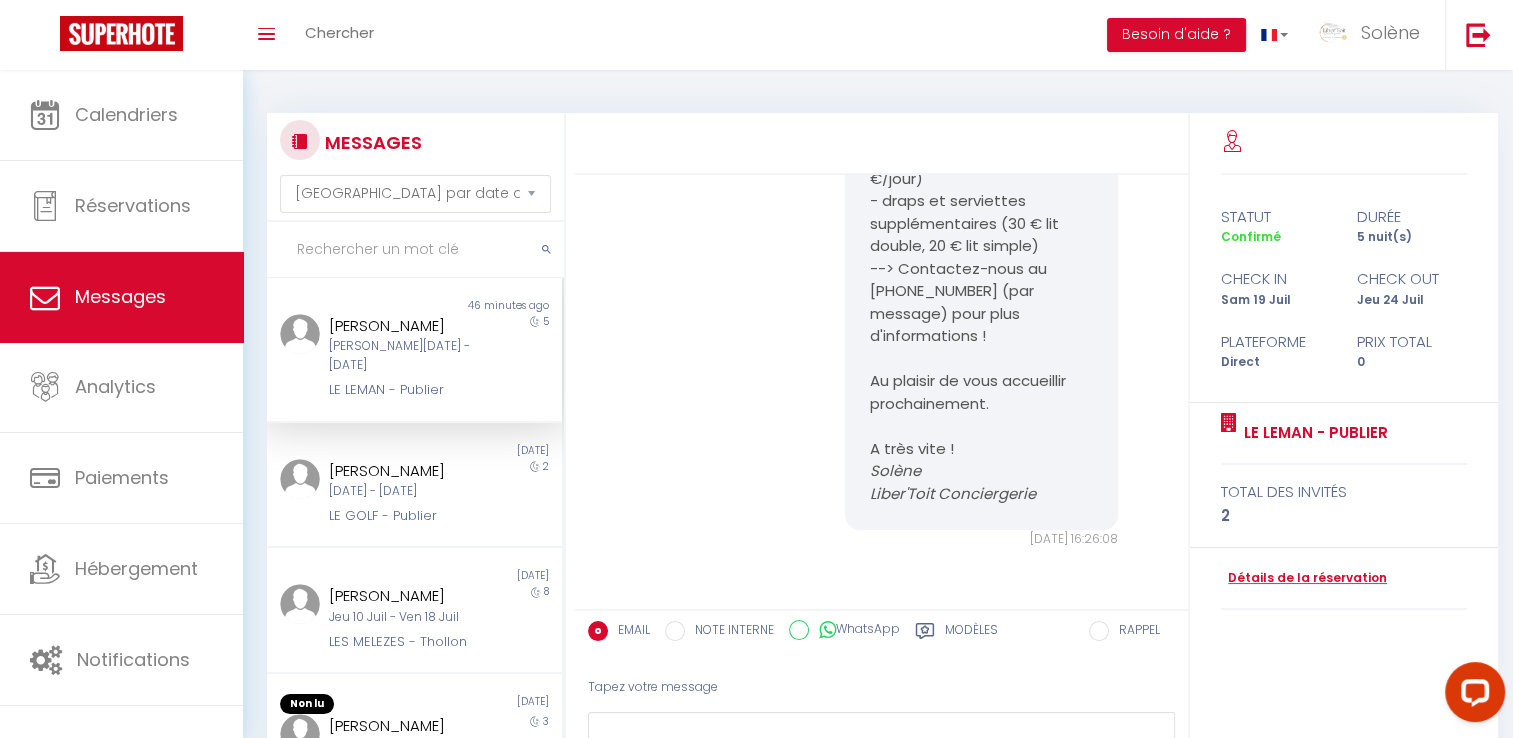 click on "46 minutes ago" at bounding box center (487, 306) 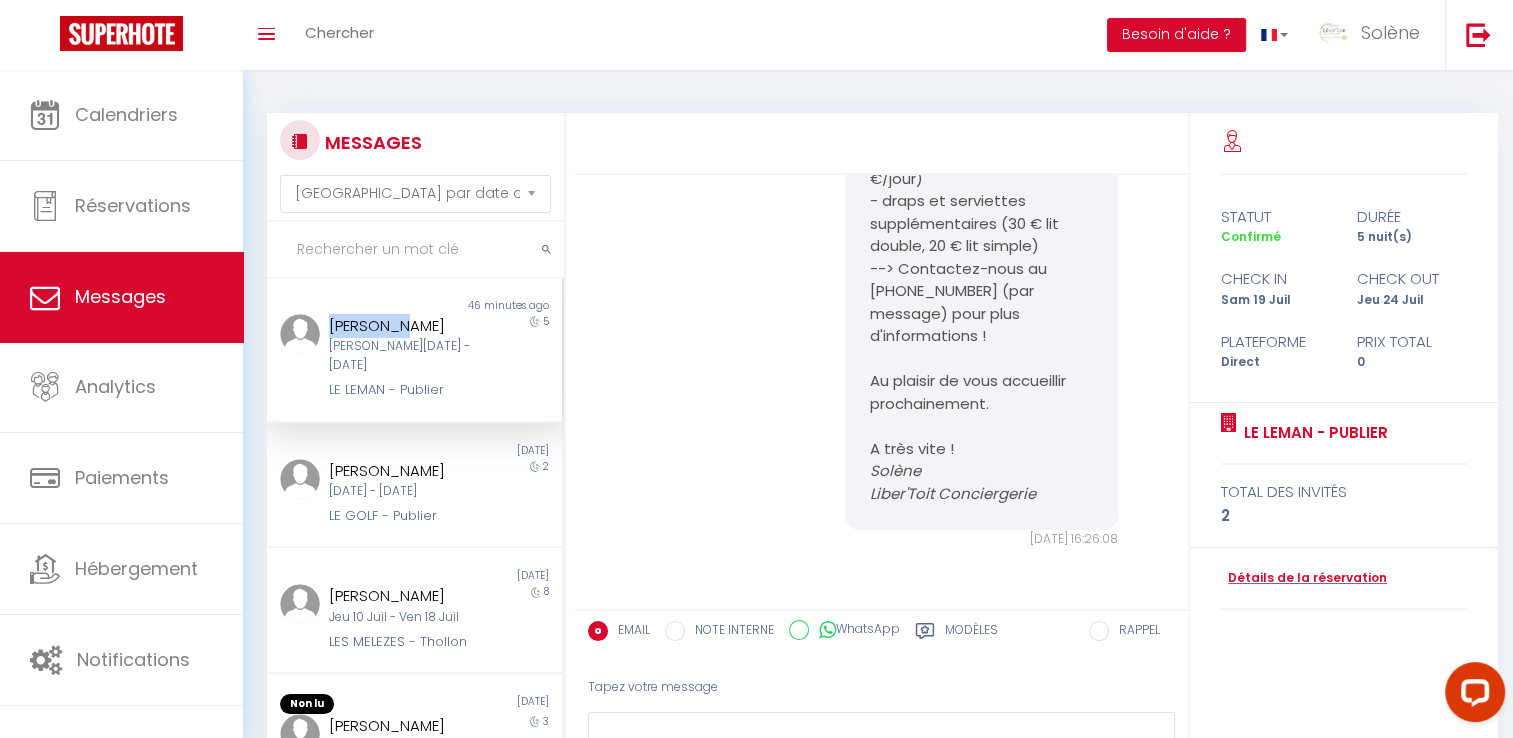 click on "[PERSON_NAME]" at bounding box center [402, 326] 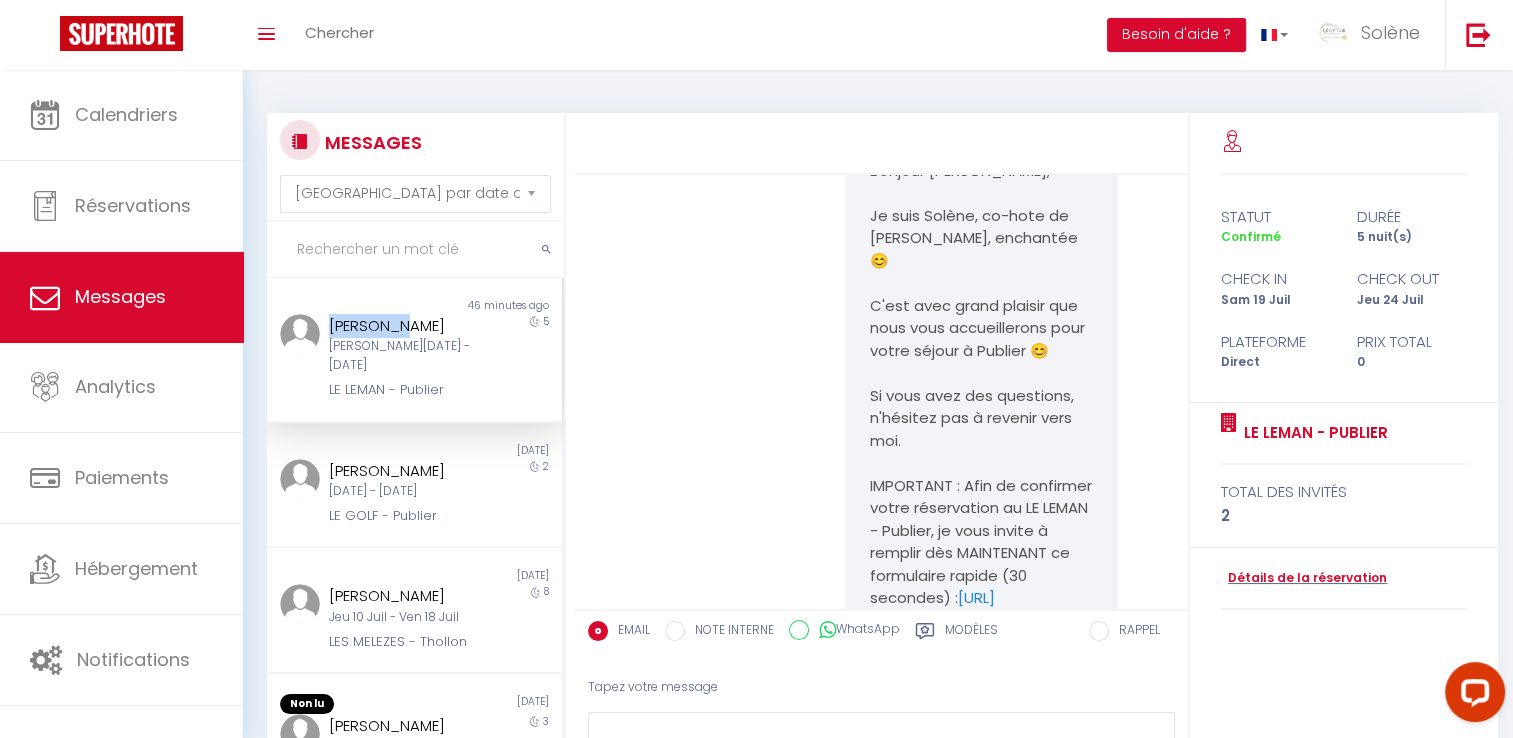 scroll, scrollTop: 200, scrollLeft: 0, axis: vertical 